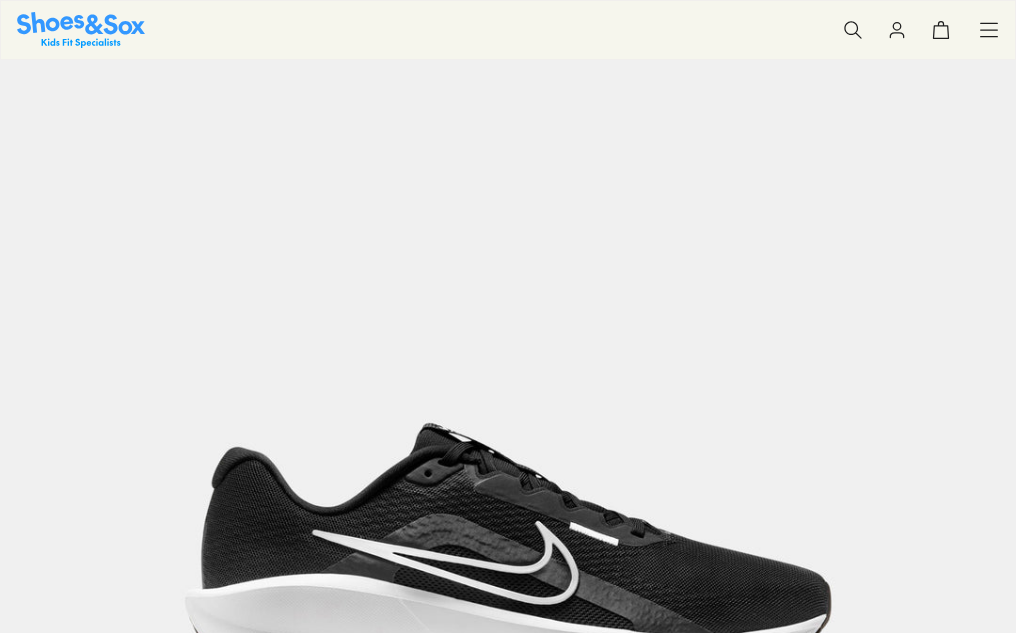 scroll, scrollTop: 400, scrollLeft: 0, axis: vertical 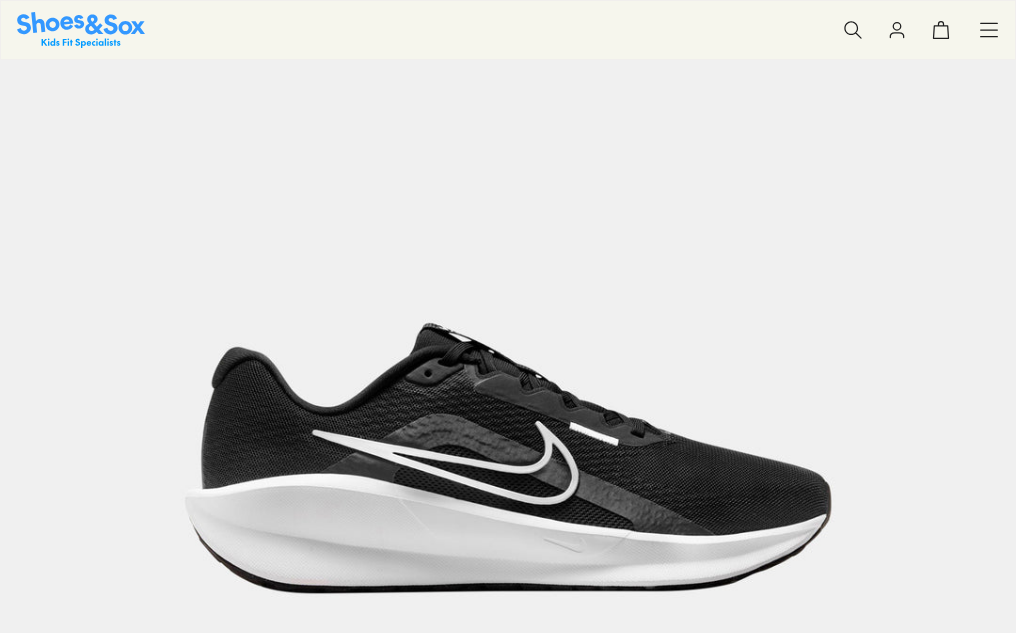 select on "*" 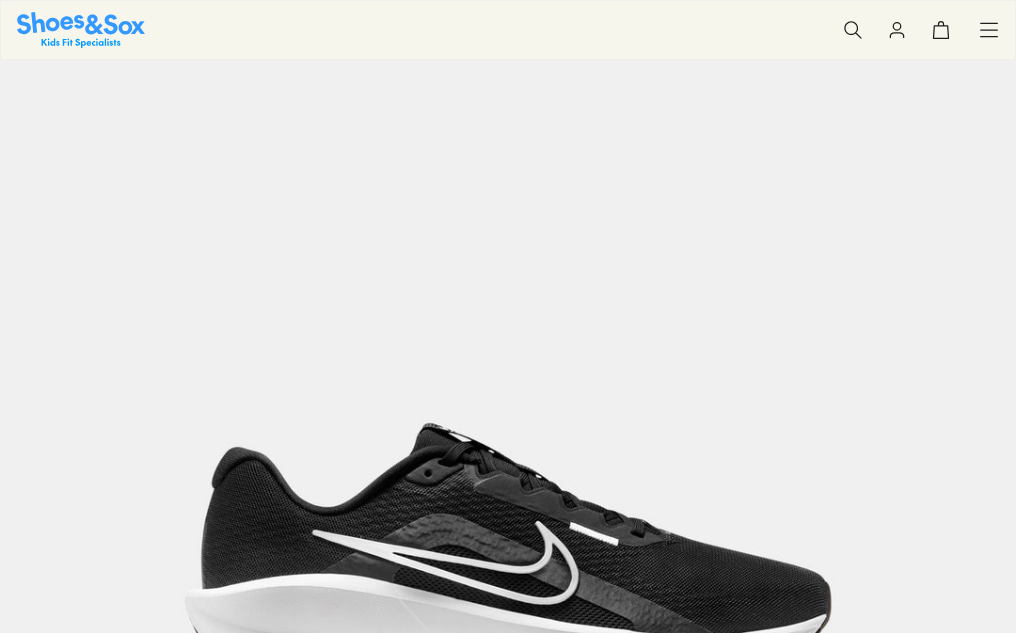 click on "9" at bounding box center [148, 1367] 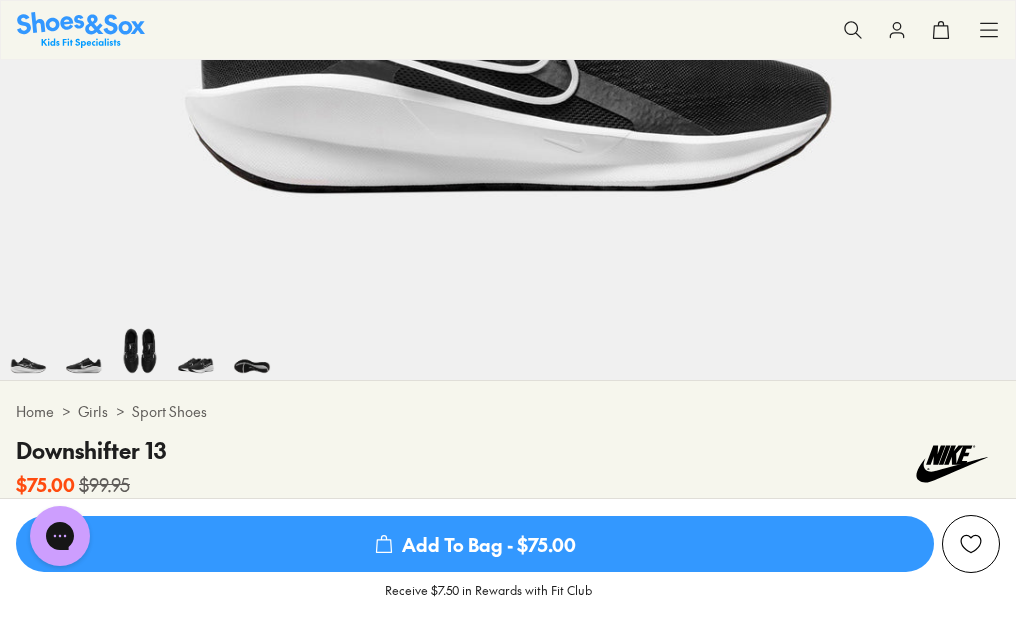 scroll, scrollTop: 900, scrollLeft: 0, axis: vertical 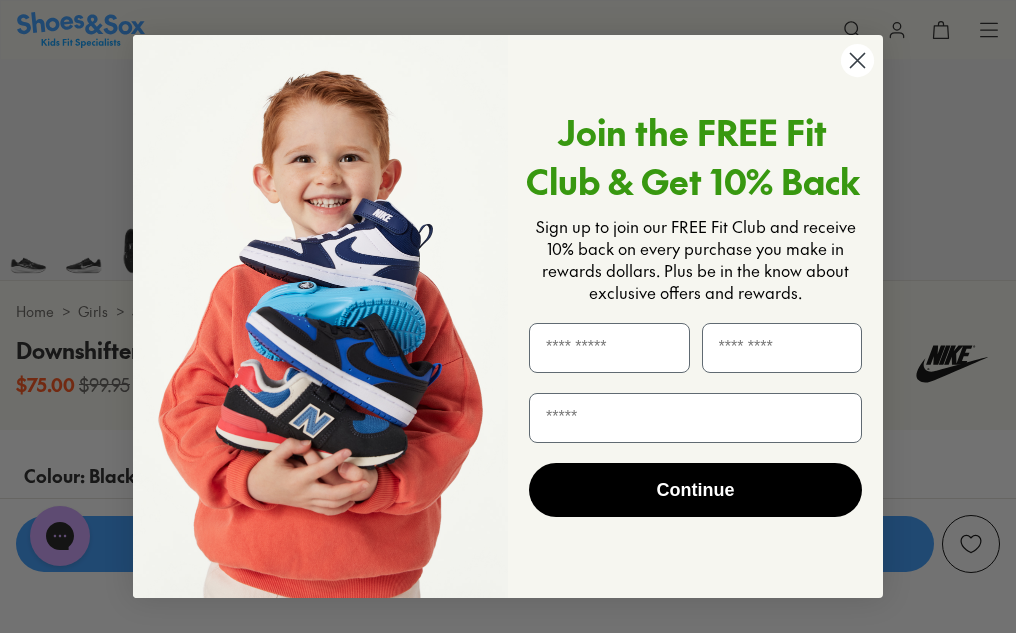 click on "Join the FREE Fit Club & Get 10% Back Sign up to join our FREE Fit Club and receive 10% back on every purchase you make in rewards dollars. Plus be in the know about exclusive offers and rewards. Continue" at bounding box center [688, 316] 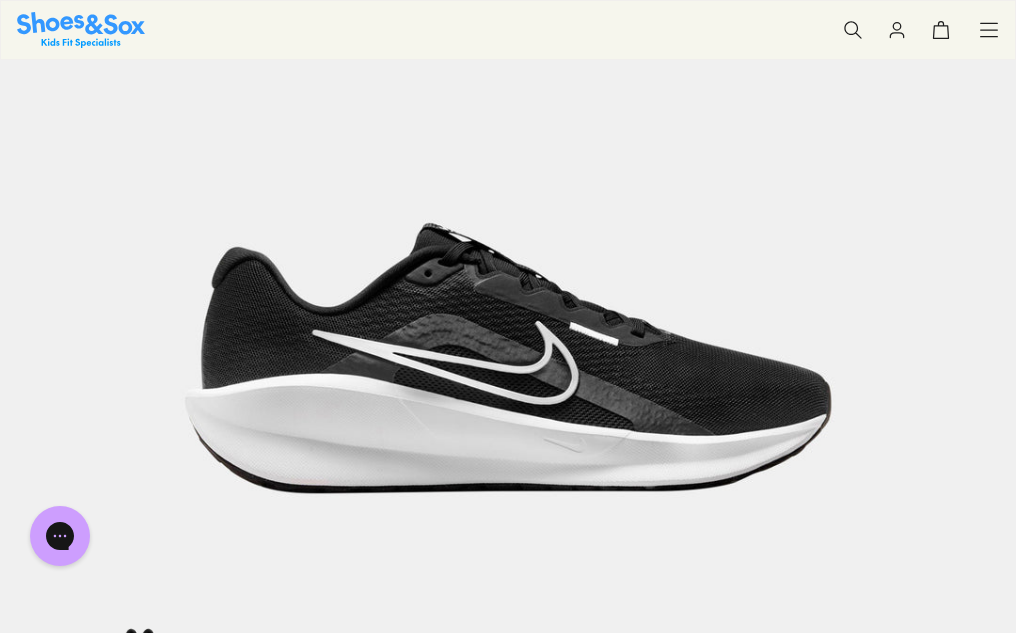 scroll, scrollTop: 100, scrollLeft: 0, axis: vertical 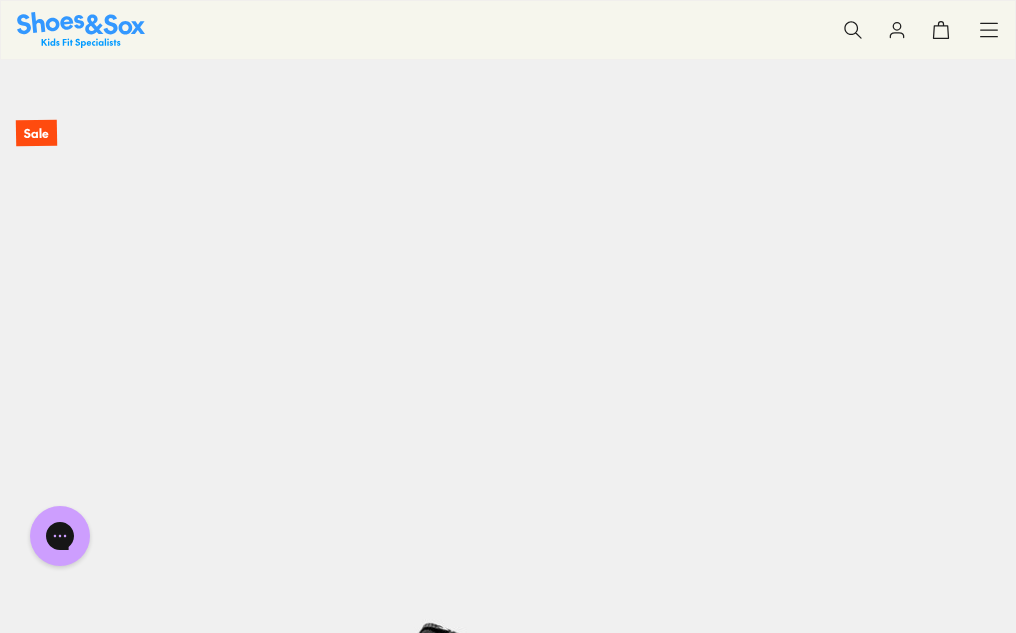 click 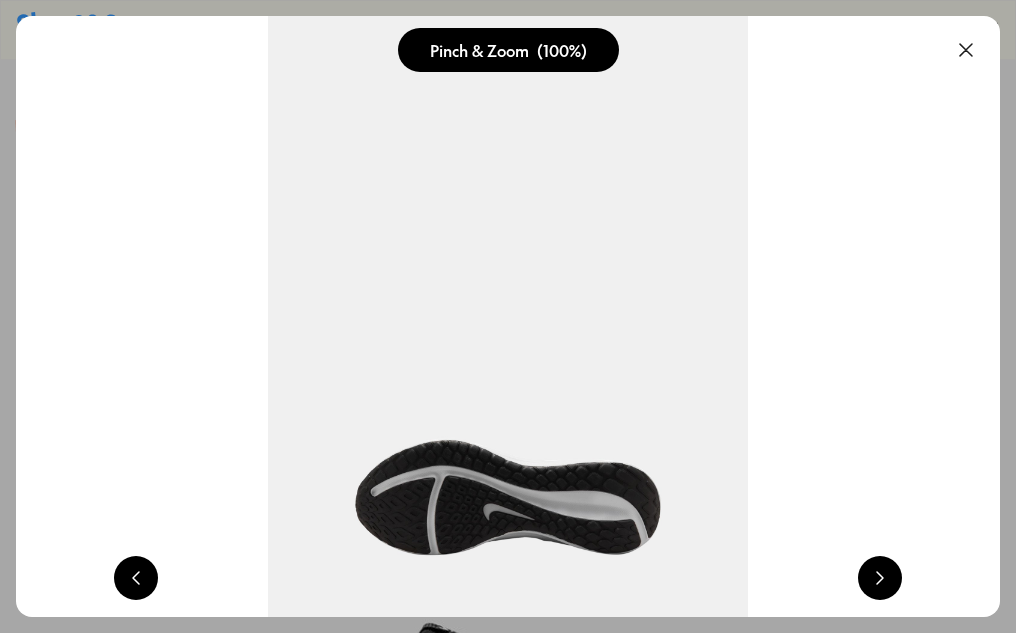 scroll, scrollTop: 0, scrollLeft: 1888, axis: horizontal 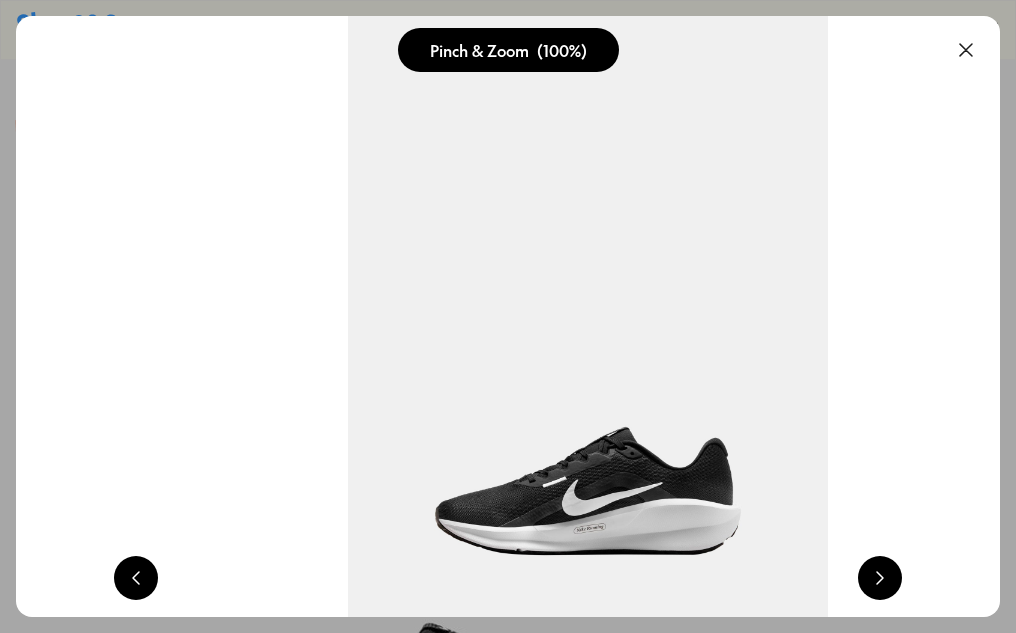 click at bounding box center [880, 578] 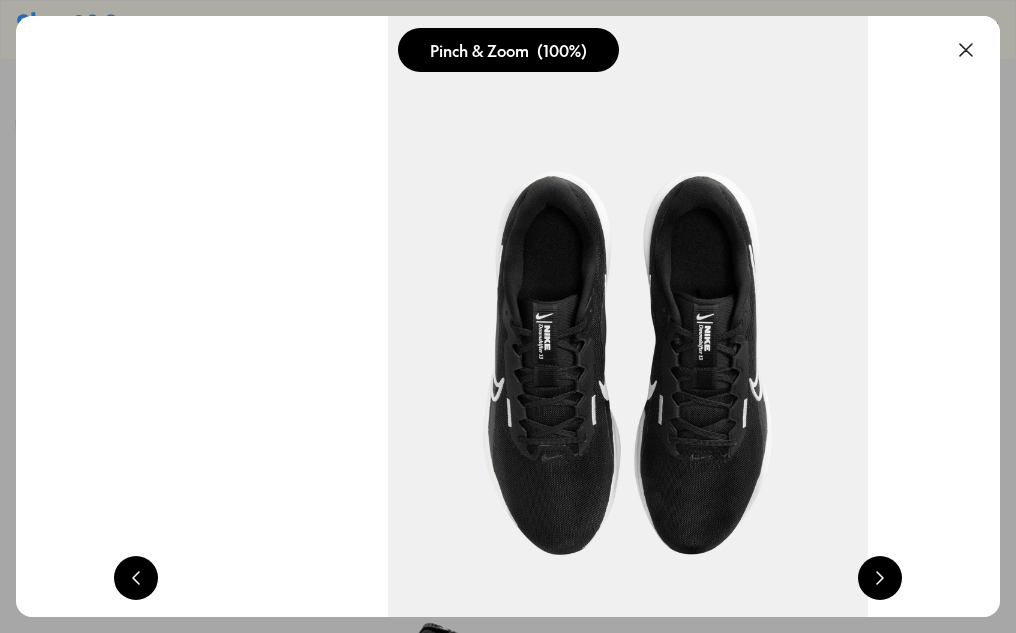 click at bounding box center [880, 578] 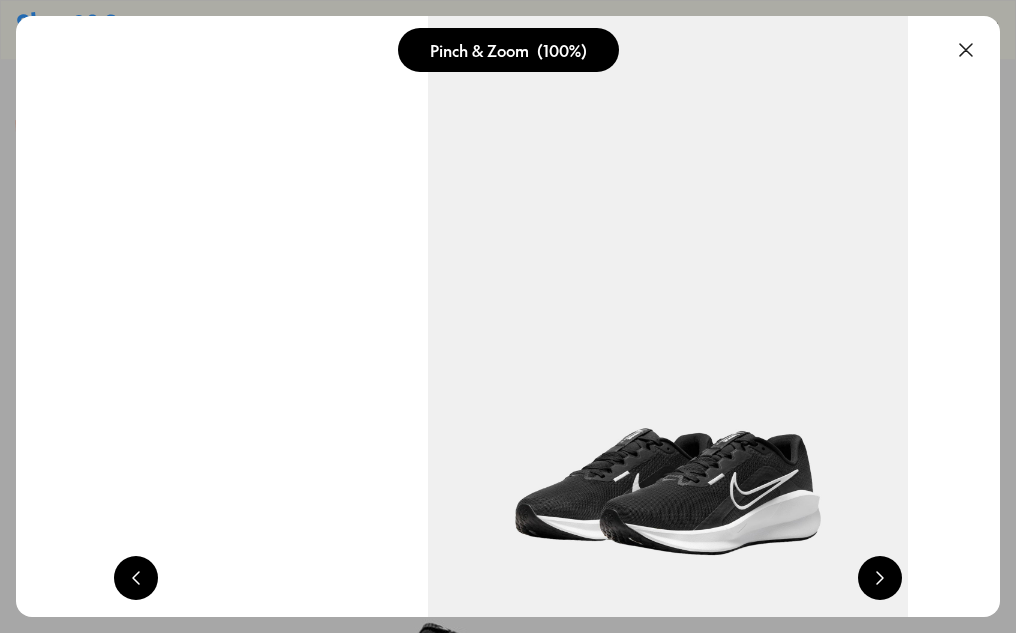 click at bounding box center [880, 578] 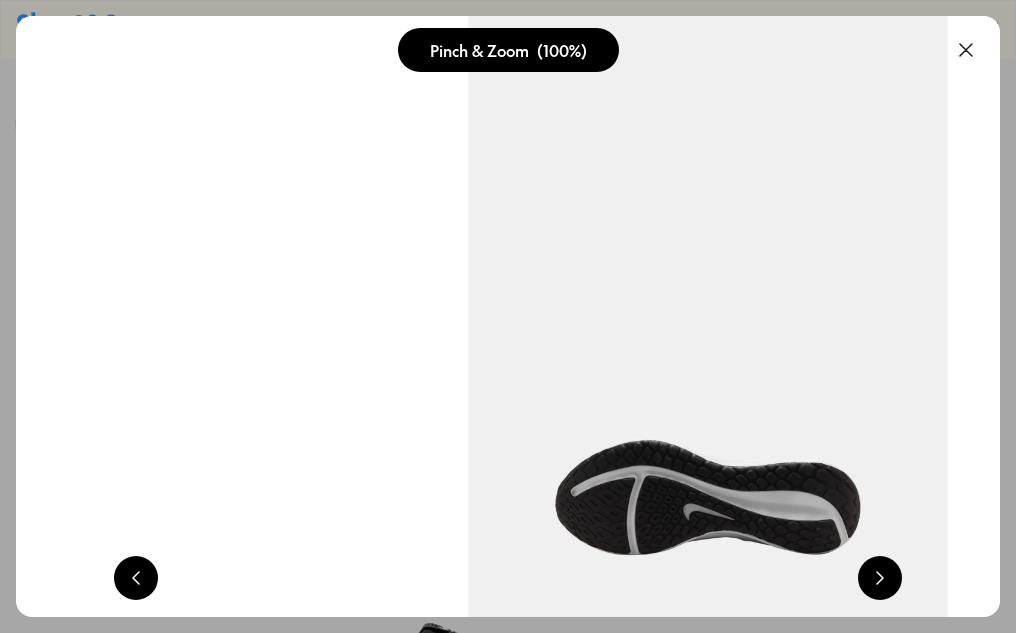 click at bounding box center (880, 578) 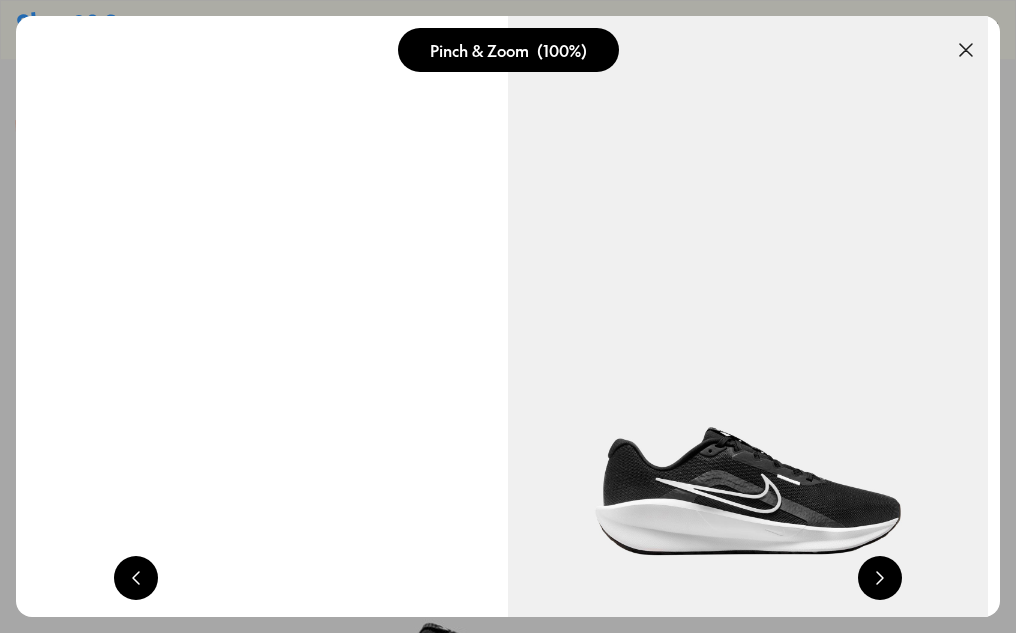 click at bounding box center [880, 578] 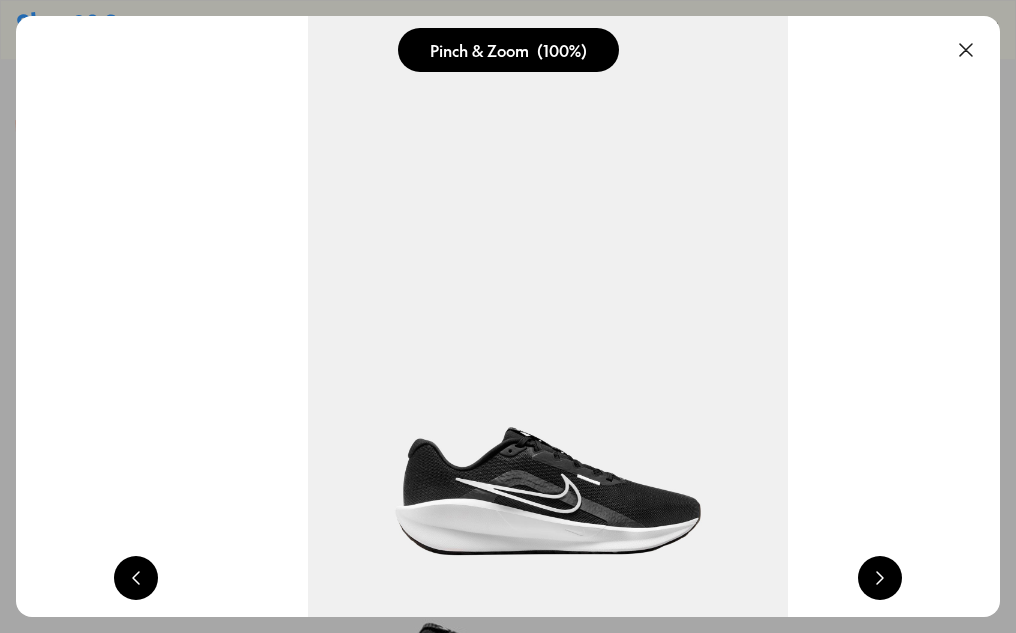 click at bounding box center (966, 50) 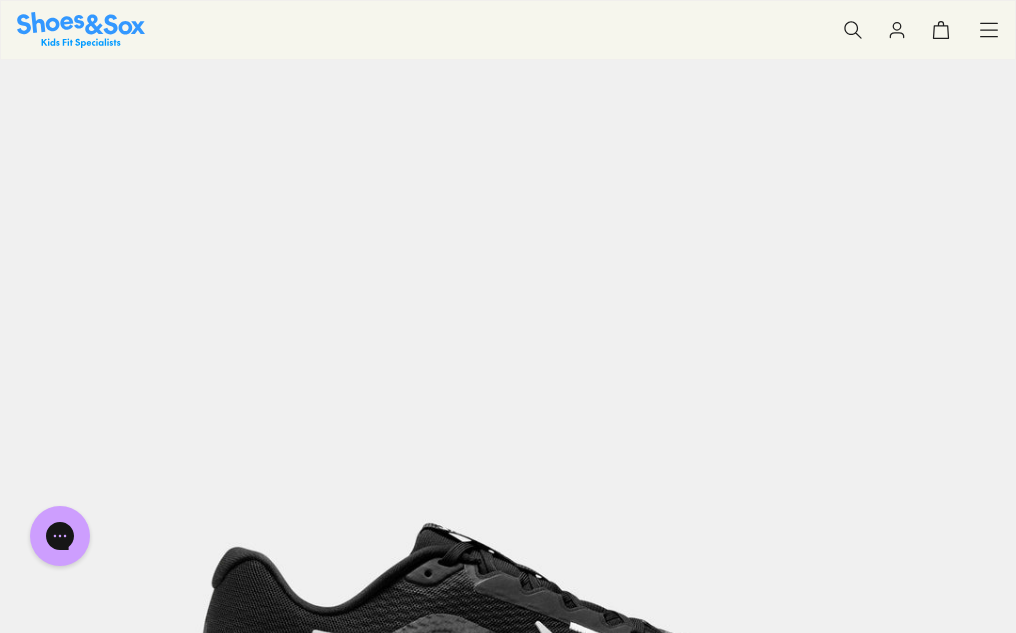 scroll, scrollTop: 0, scrollLeft: 0, axis: both 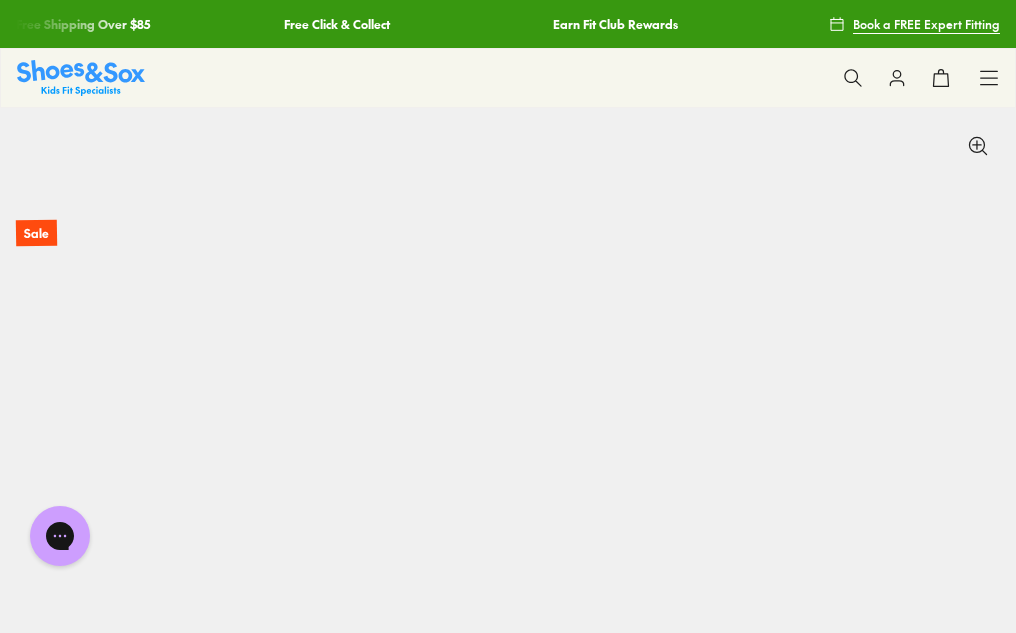 click 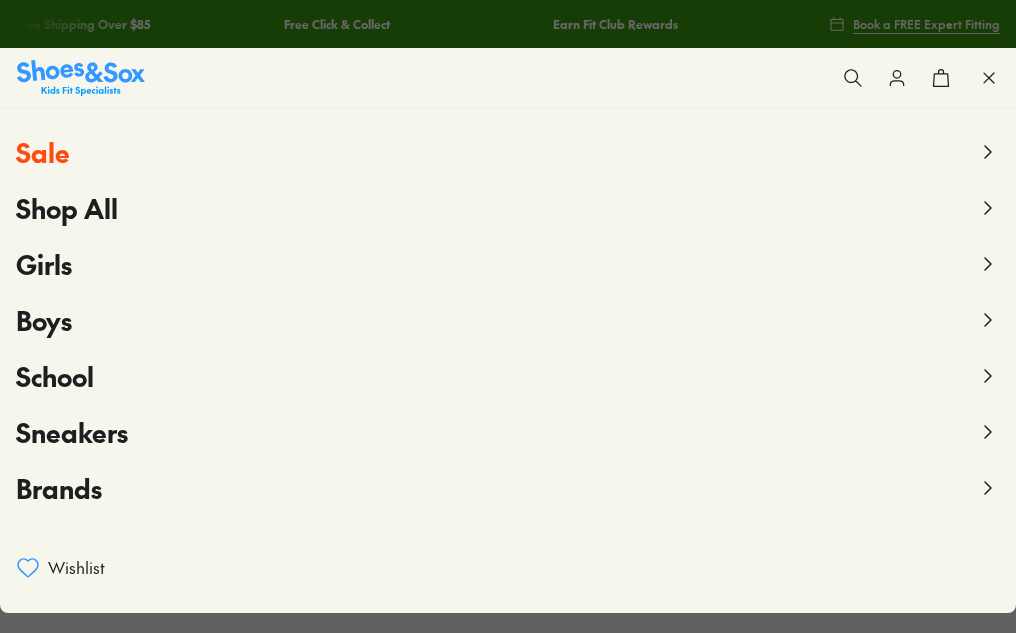 click on "Shop All" at bounding box center (67, 208) 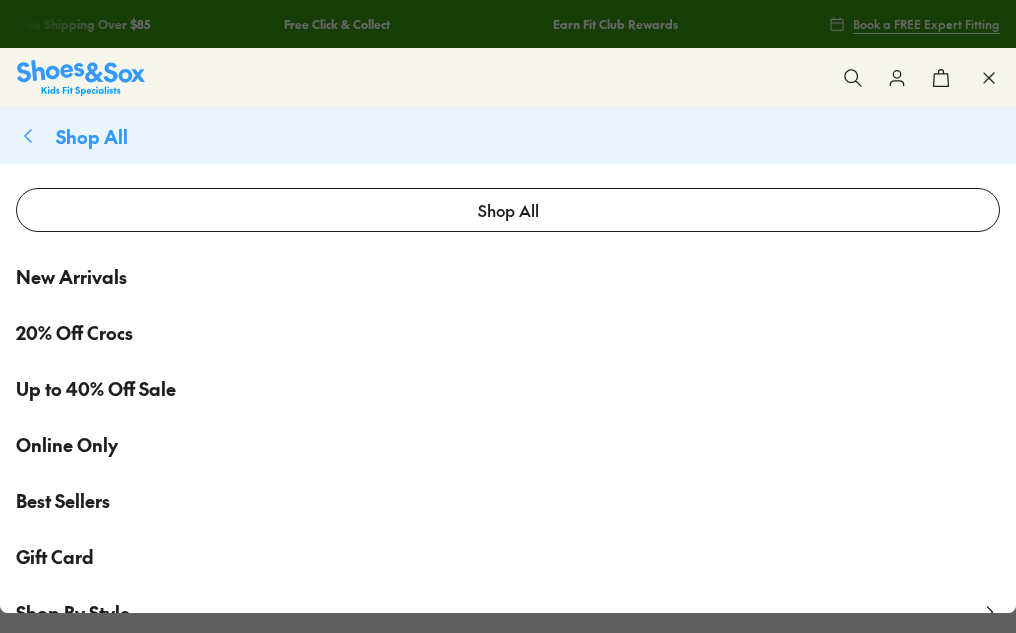 click on "Shop All" at bounding box center [508, 210] 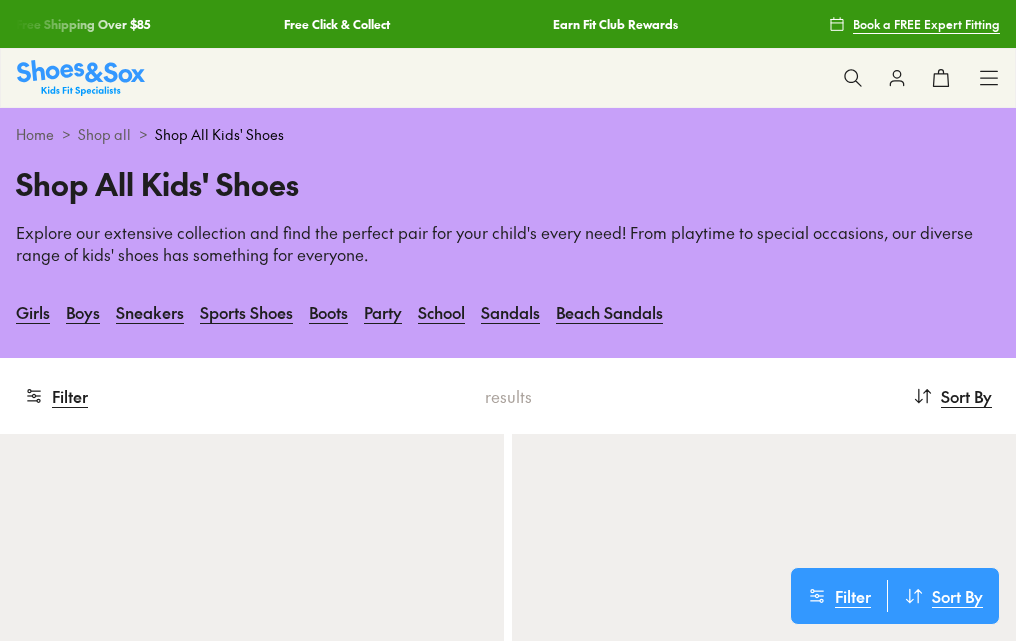 scroll, scrollTop: 200, scrollLeft: 0, axis: vertical 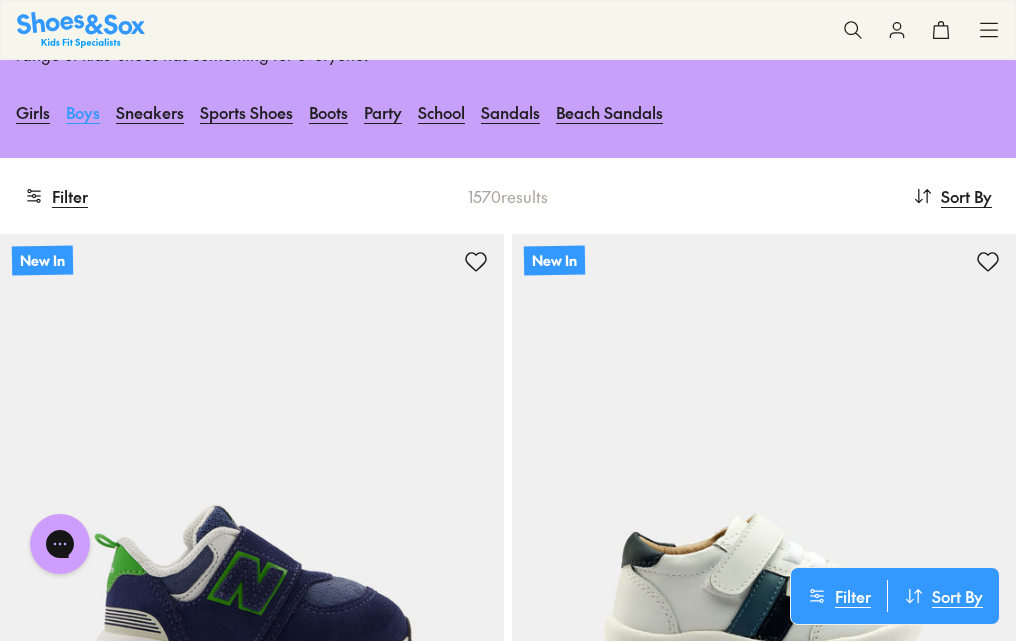 click on "Boys" at bounding box center (83, 112) 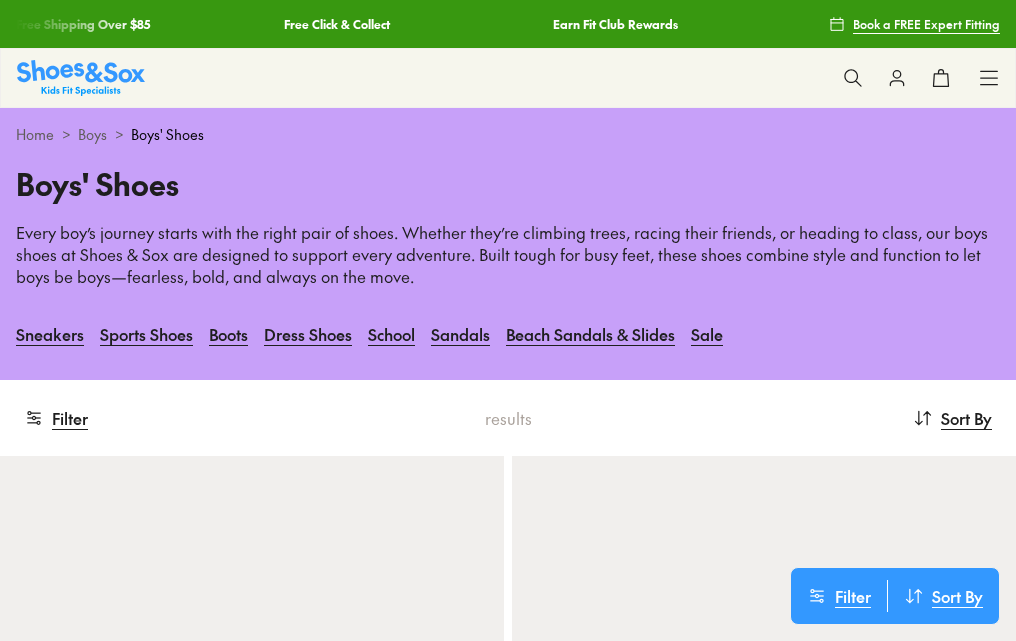 scroll, scrollTop: 0, scrollLeft: 0, axis: both 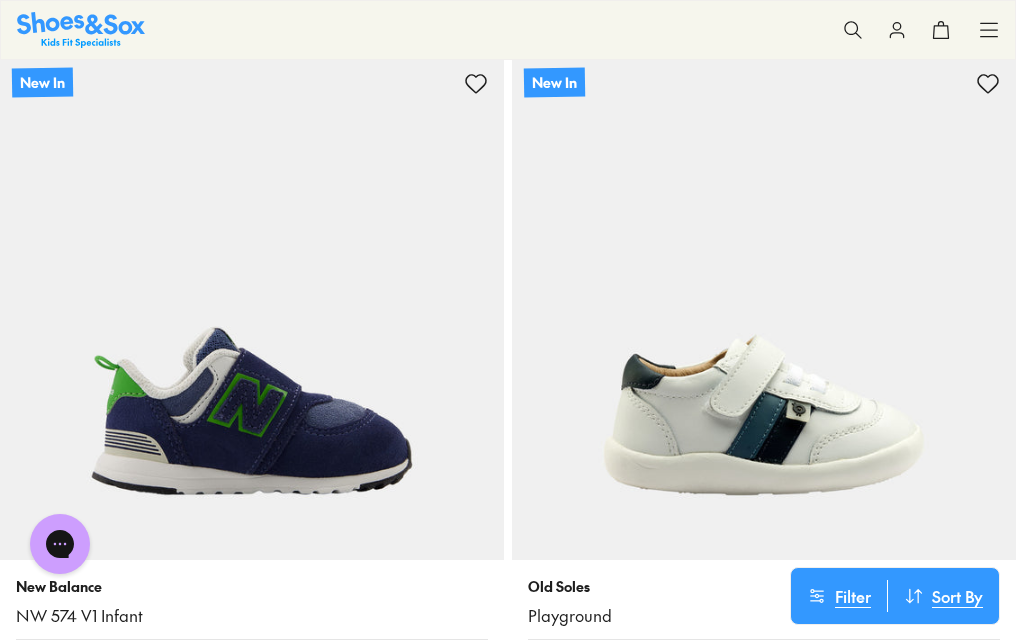 click on "Age" at bounding box center [0, 0] 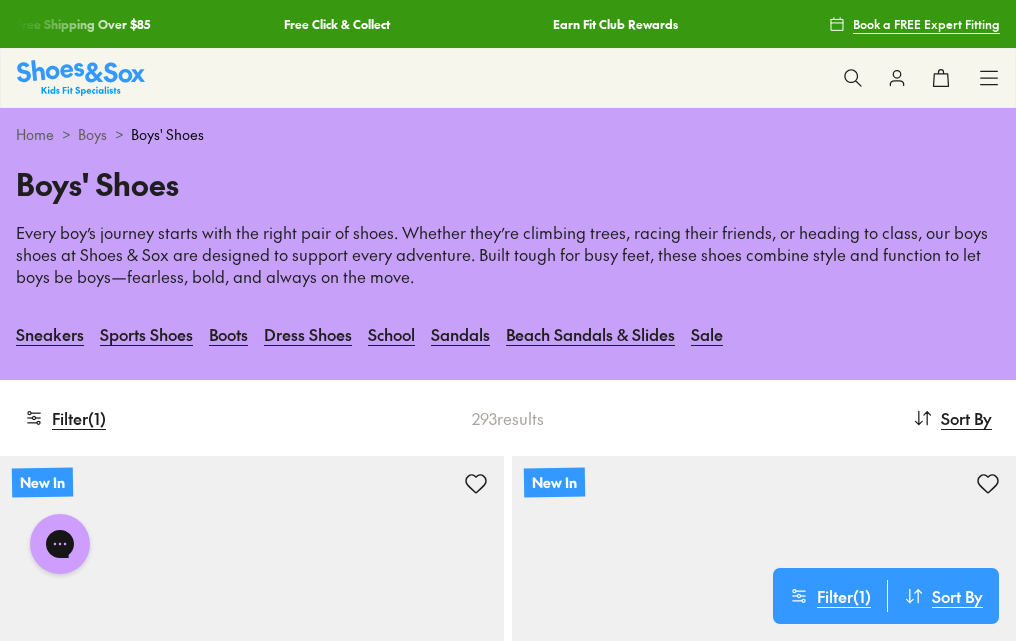 scroll, scrollTop: 300, scrollLeft: 0, axis: vertical 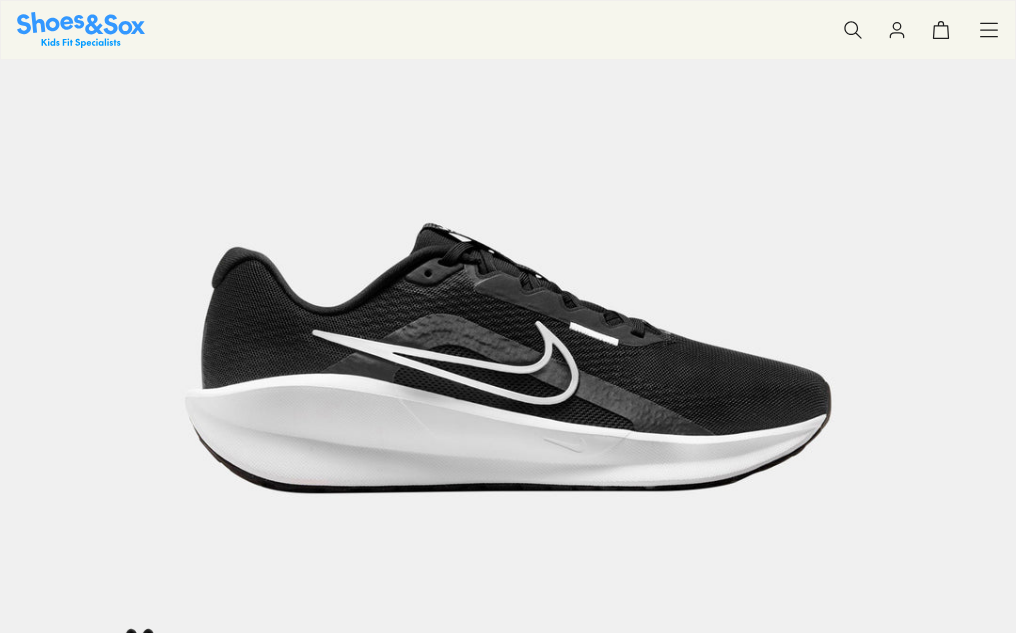 select on "*" 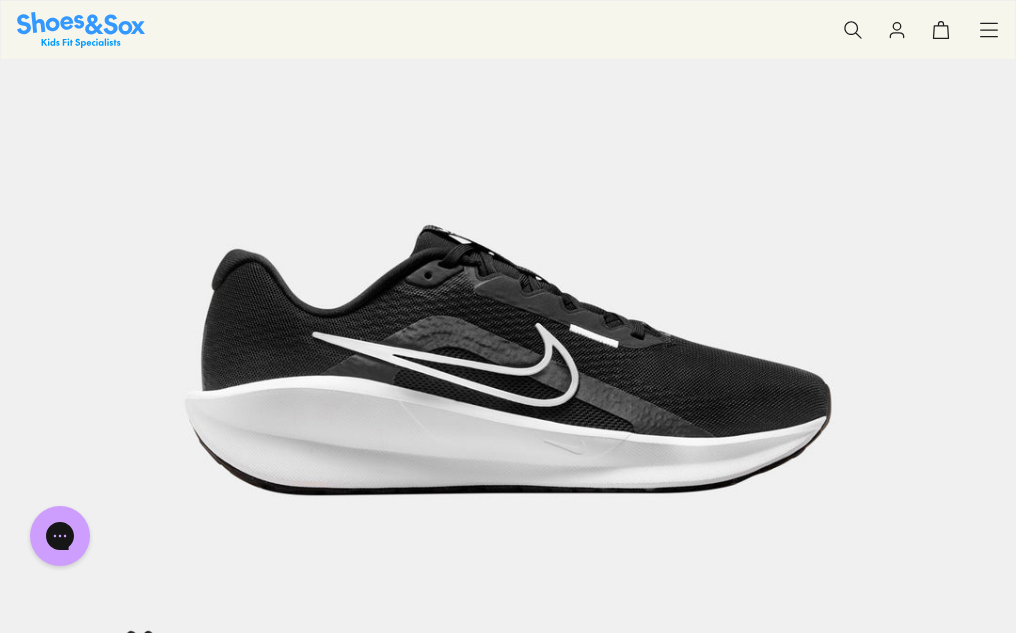 scroll, scrollTop: 298, scrollLeft: 0, axis: vertical 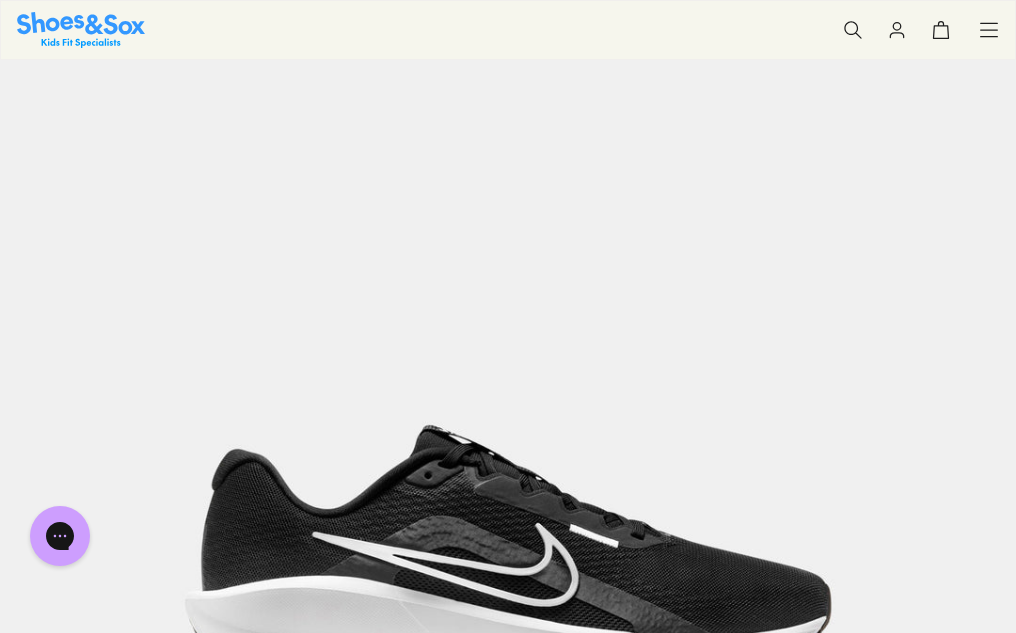 click on "9" at bounding box center [148, 1369] 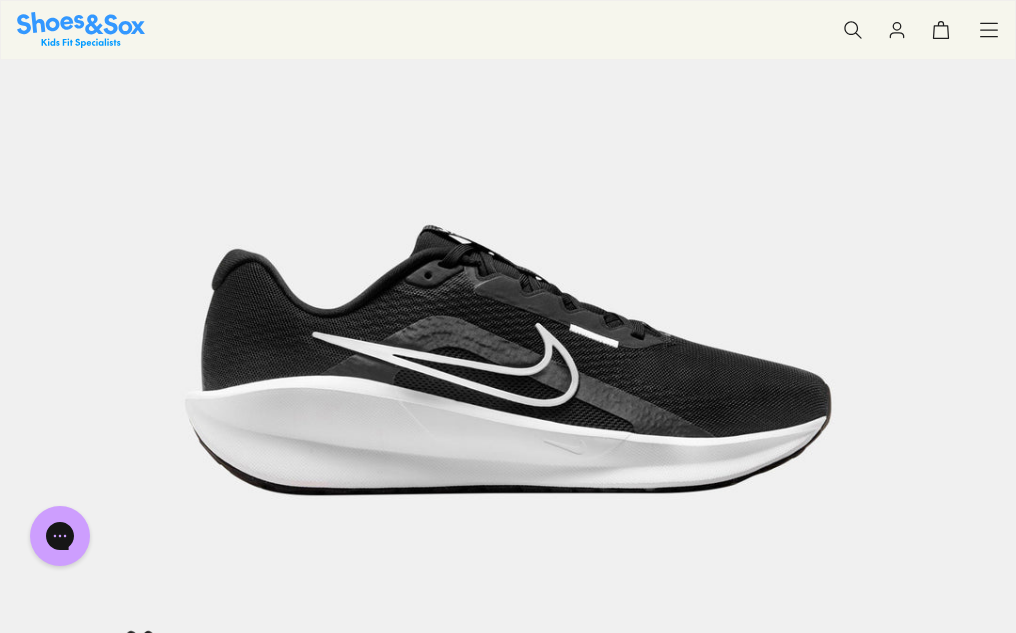 click on "Add To Bag - $75.00" at bounding box center [475, 729] 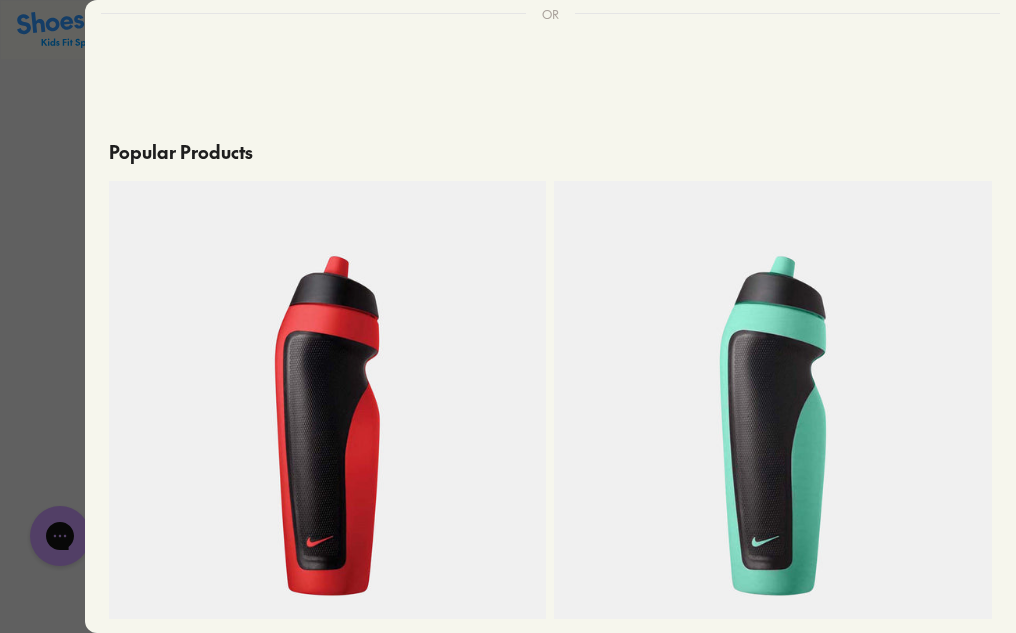 scroll, scrollTop: 0, scrollLeft: 0, axis: both 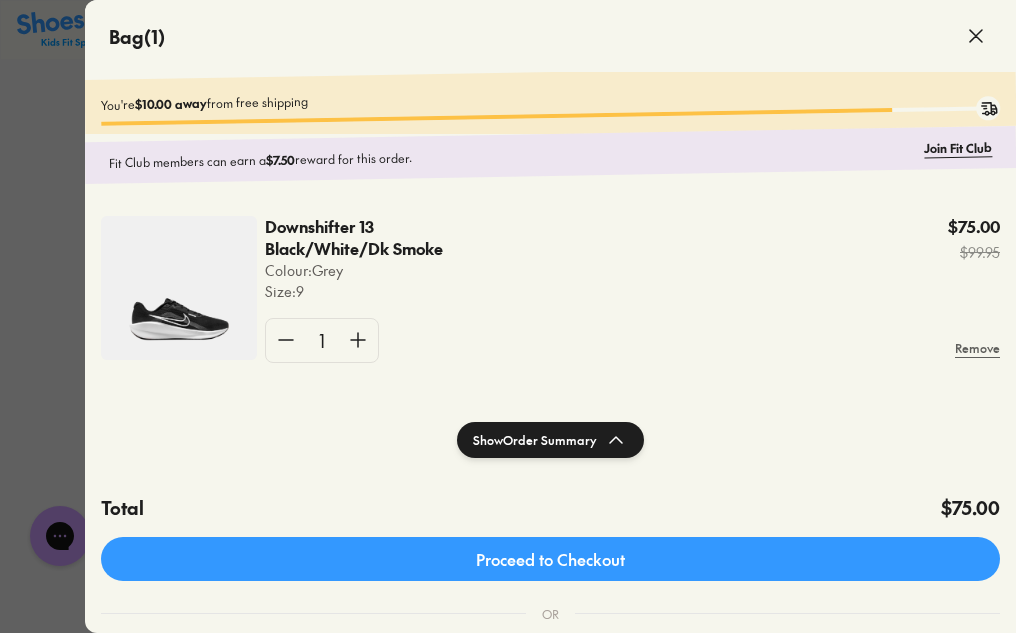 click 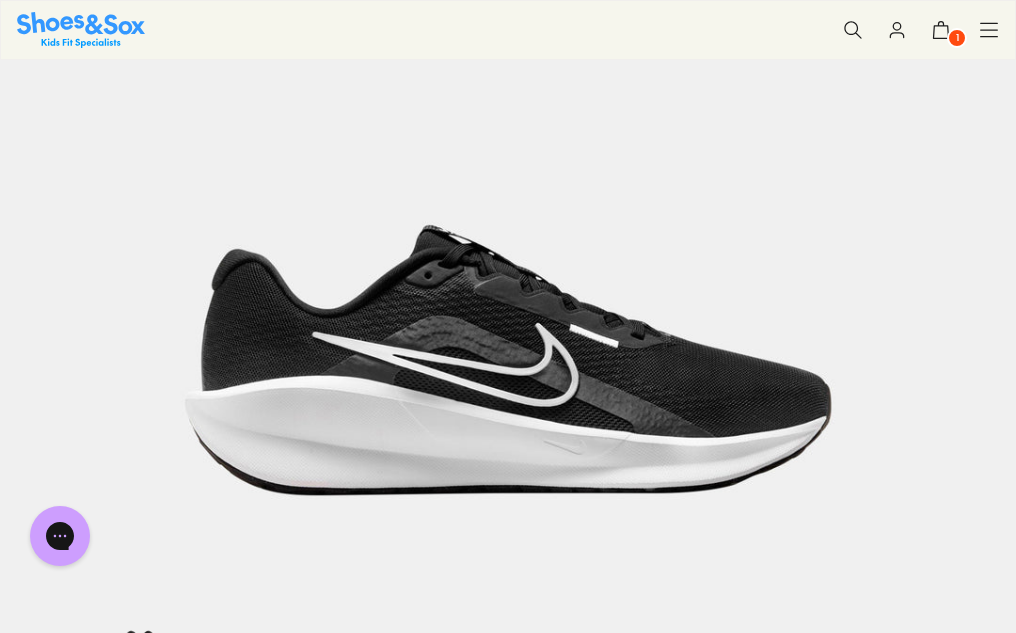 scroll, scrollTop: 198, scrollLeft: 0, axis: vertical 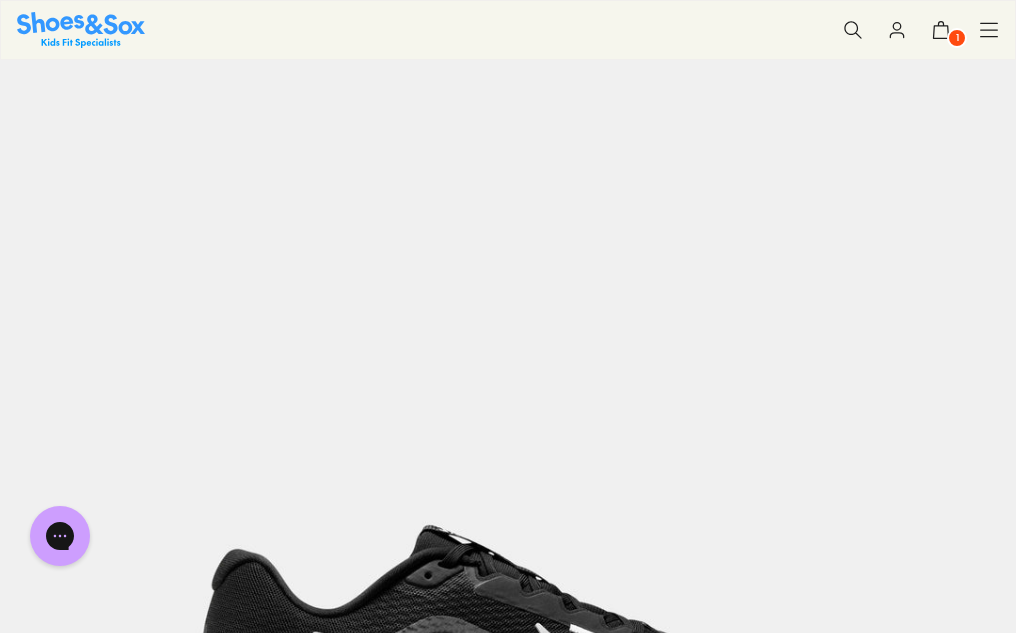 click on "1" at bounding box center (957, 38) 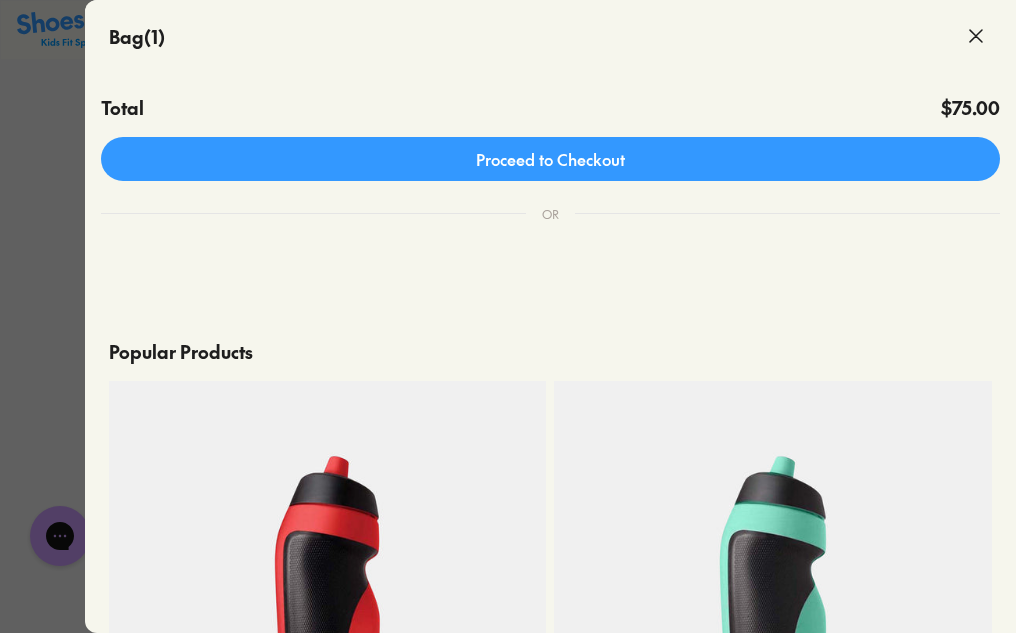 scroll, scrollTop: 0, scrollLeft: 0, axis: both 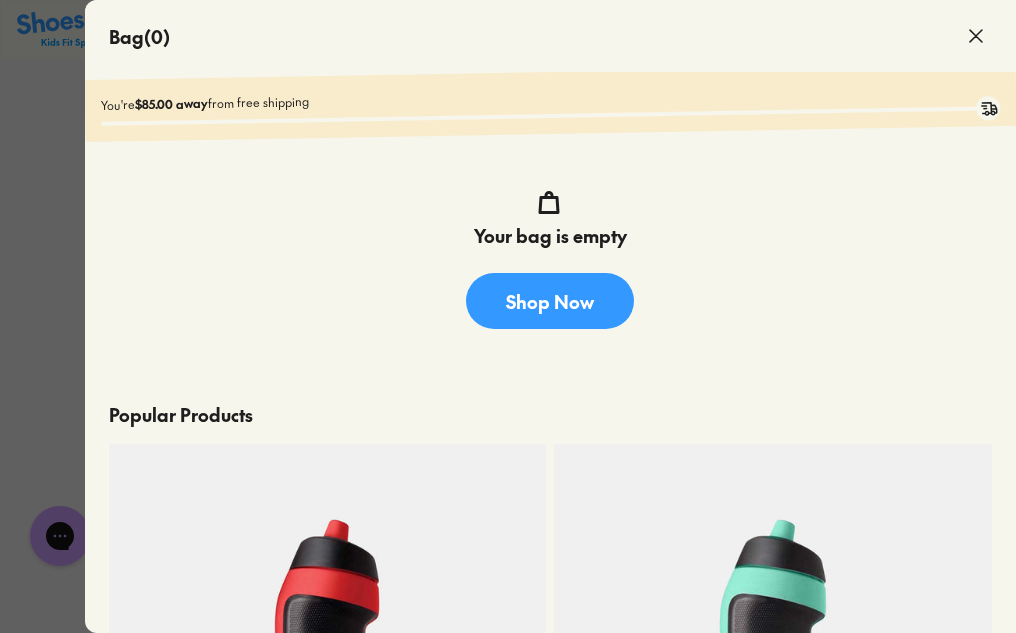 click 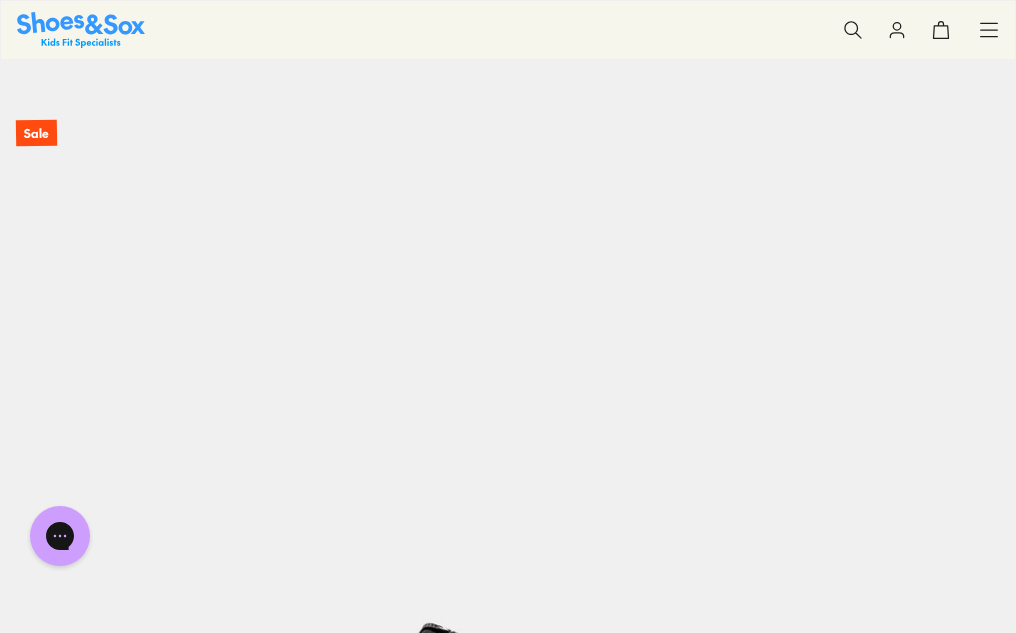 scroll, scrollTop: 200, scrollLeft: 0, axis: vertical 